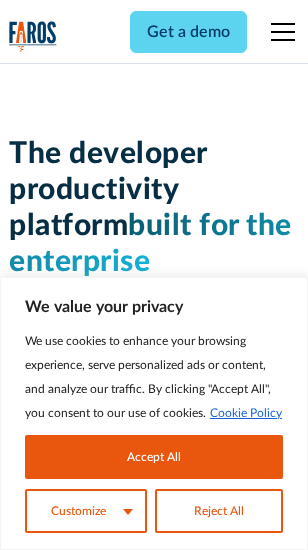 scroll, scrollTop: 0, scrollLeft: 0, axis: both 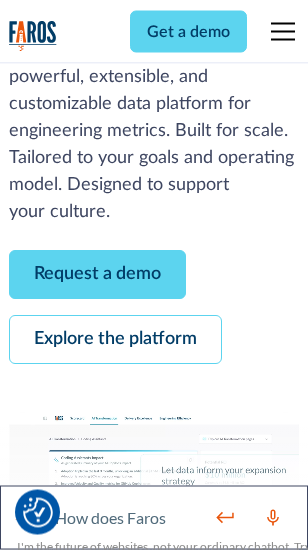click on "Request a demo" at bounding box center [97, 275] 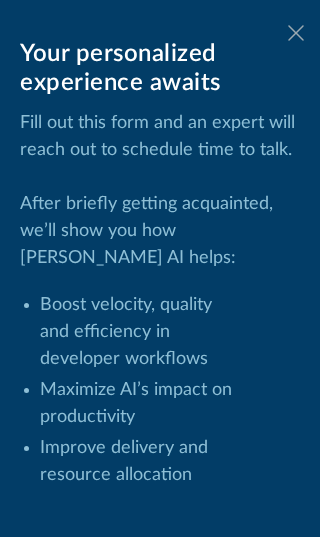 click 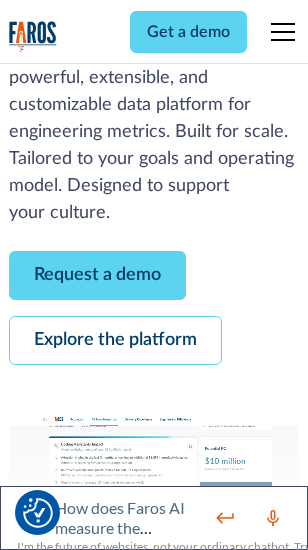 scroll, scrollTop: 366, scrollLeft: 0, axis: vertical 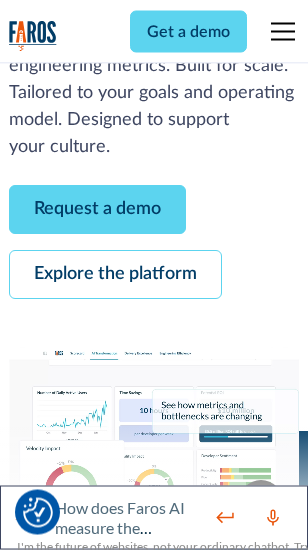 click on "Explore the platform" at bounding box center [115, 275] 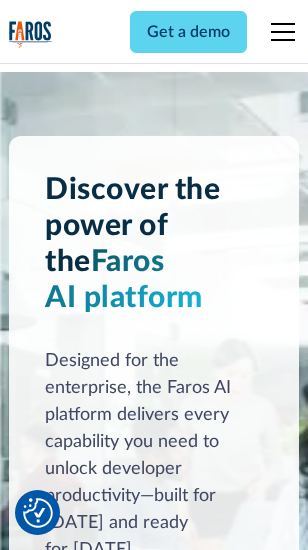 scroll, scrollTop: 15242, scrollLeft: 0, axis: vertical 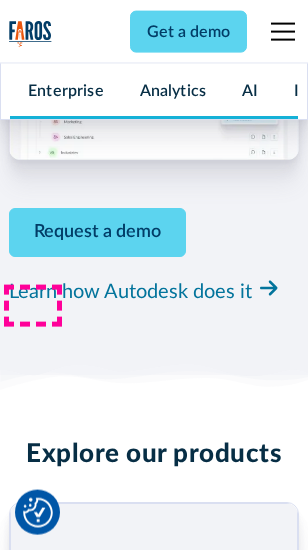 click on "Pricing" at bounding box center [33, 2512] 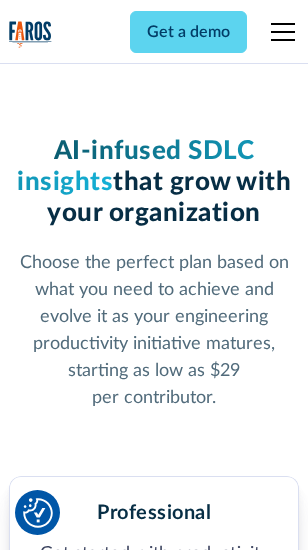 scroll, scrollTop: 3178, scrollLeft: 0, axis: vertical 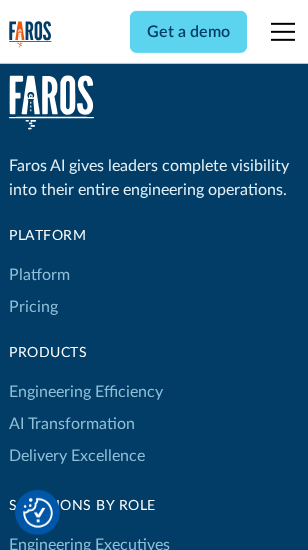 click on "Platform" at bounding box center (39, 275) 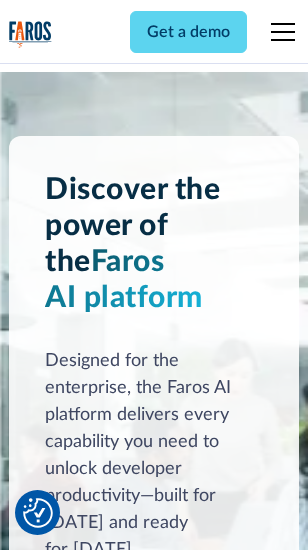 scroll, scrollTop: 15884, scrollLeft: 0, axis: vertical 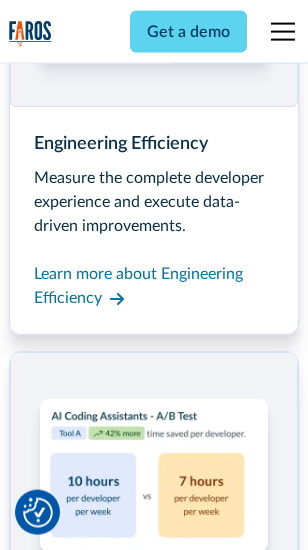 click on "Coding Assistant Impact" at bounding box center [94, 2481] 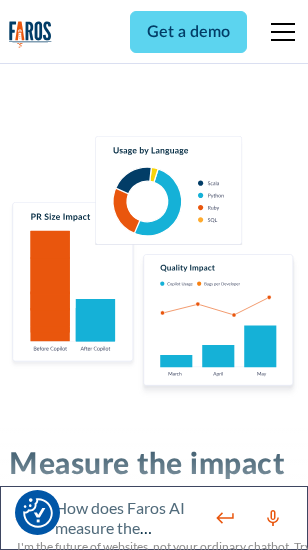 scroll, scrollTop: 12710, scrollLeft: 0, axis: vertical 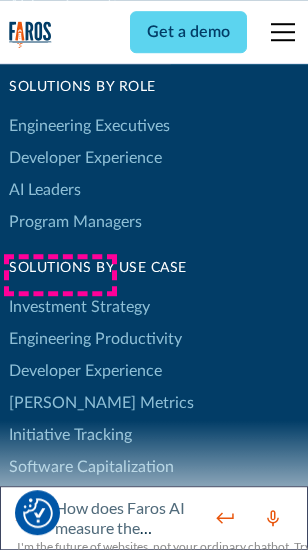 click on "[PERSON_NAME] Metrics" at bounding box center [101, 403] 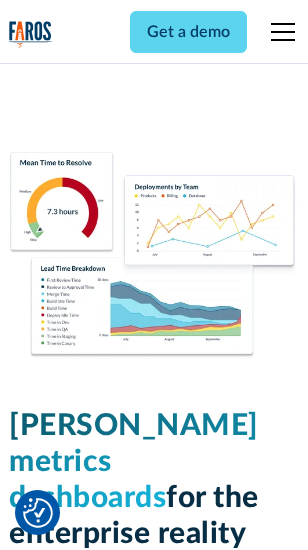 scroll, scrollTop: 9824, scrollLeft: 0, axis: vertical 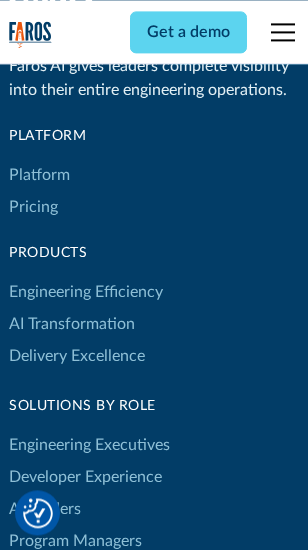 click on "Blog" at bounding box center [24, 939] 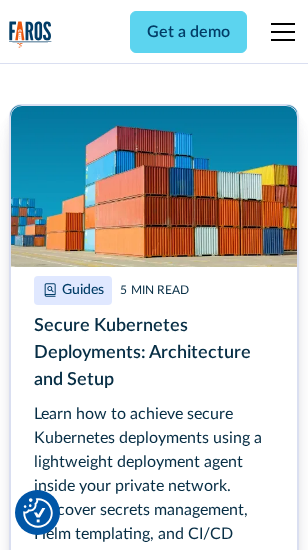 scroll, scrollTop: 8933, scrollLeft: 0, axis: vertical 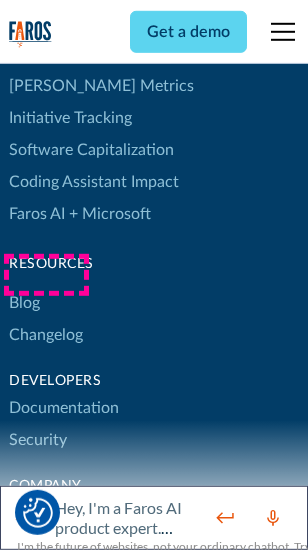 click on "Changelog" at bounding box center [46, 335] 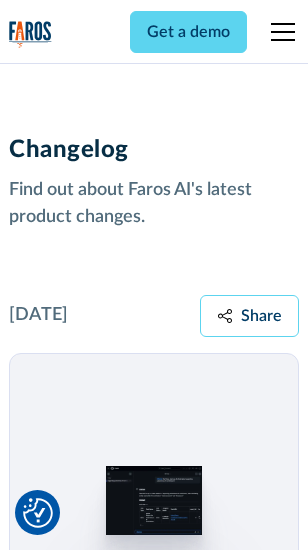scroll, scrollTop: 24124, scrollLeft: 0, axis: vertical 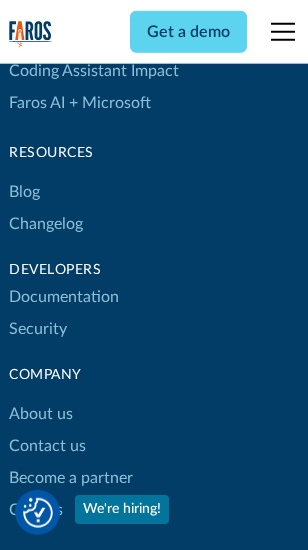 click on "About us" at bounding box center [41, 414] 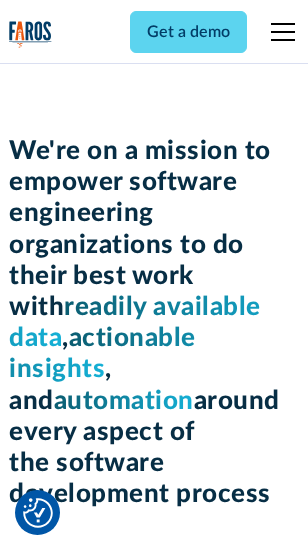 scroll, scrollTop: 6924, scrollLeft: 0, axis: vertical 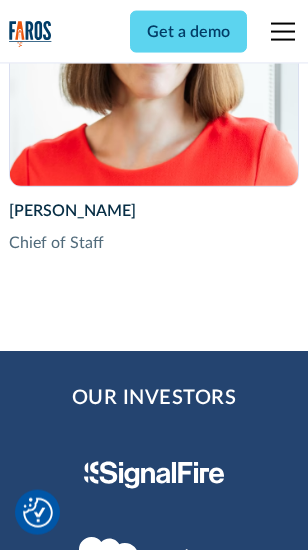 click on "Contact us" at bounding box center (47, 2782) 